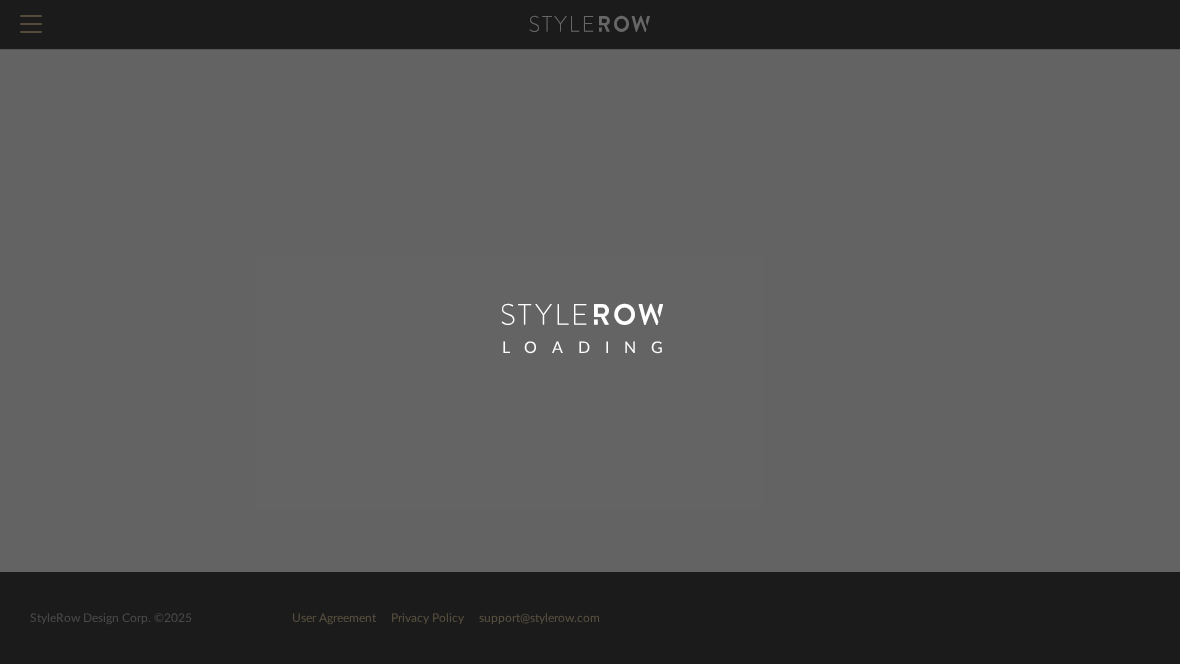 scroll, scrollTop: 0, scrollLeft: 0, axis: both 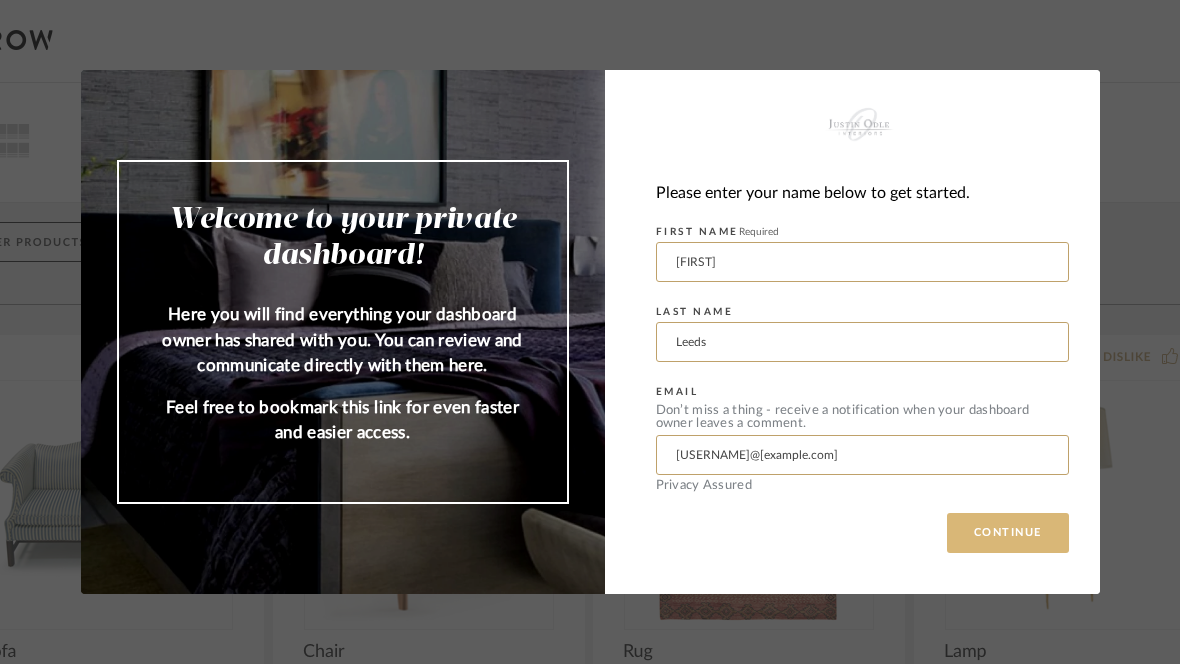 click on "CONTINUE" at bounding box center (1008, 533) 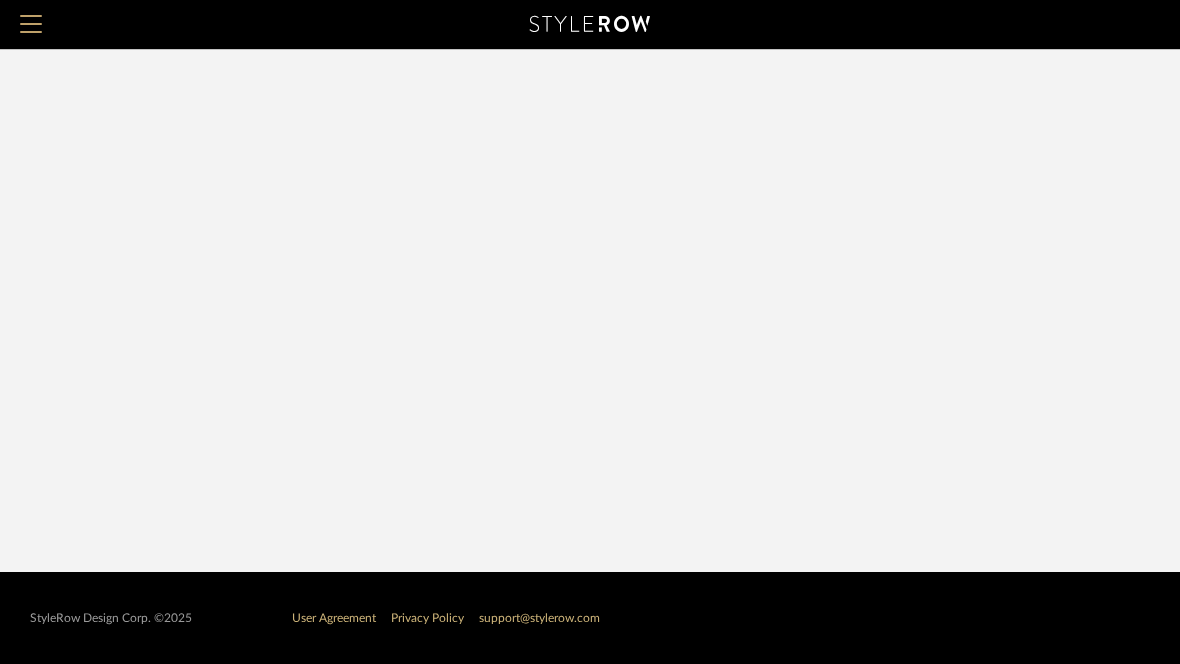 scroll, scrollTop: 0, scrollLeft: 0, axis: both 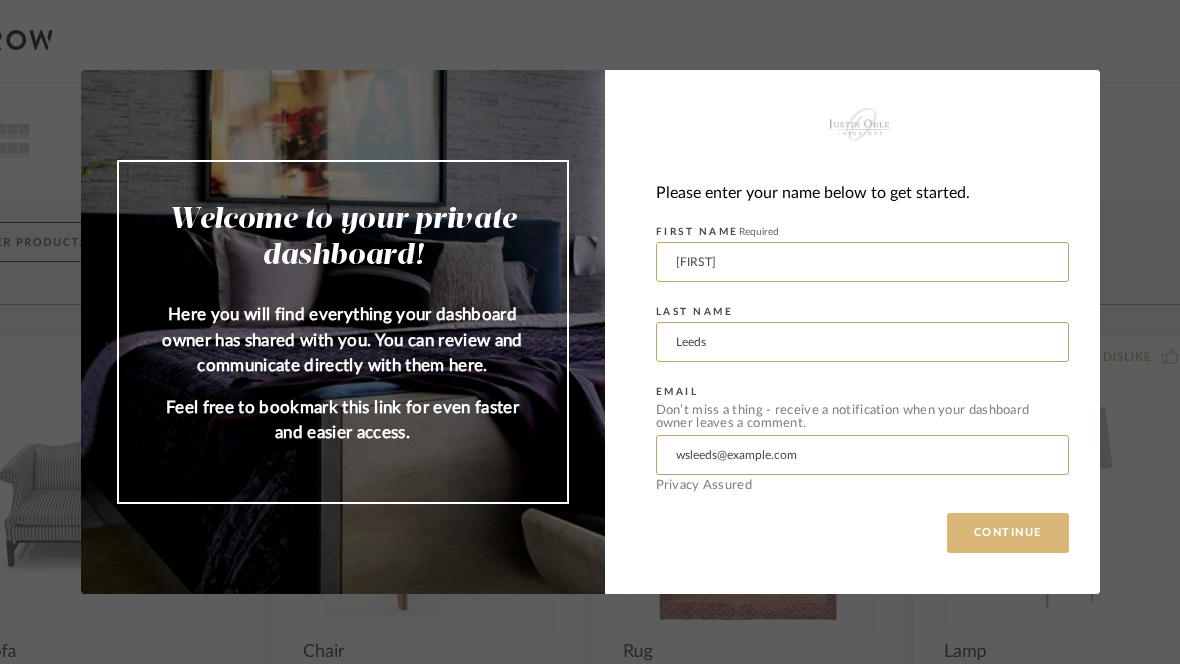 click on "CONTINUE" at bounding box center (1008, 533) 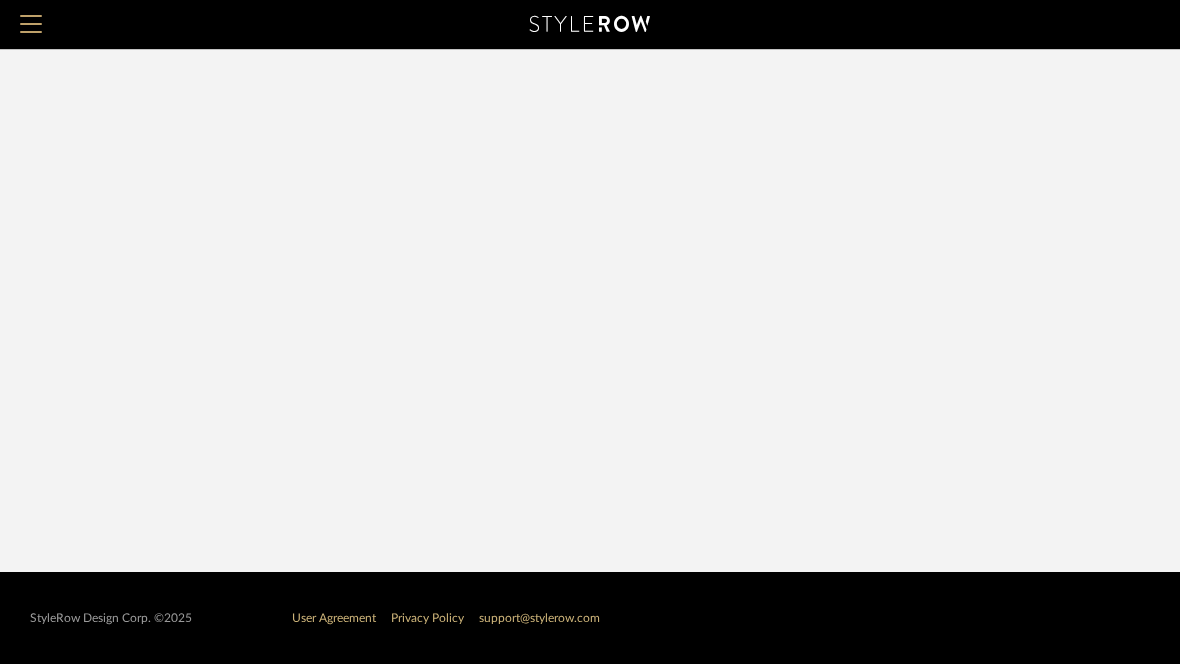 scroll, scrollTop: 0, scrollLeft: 0, axis: both 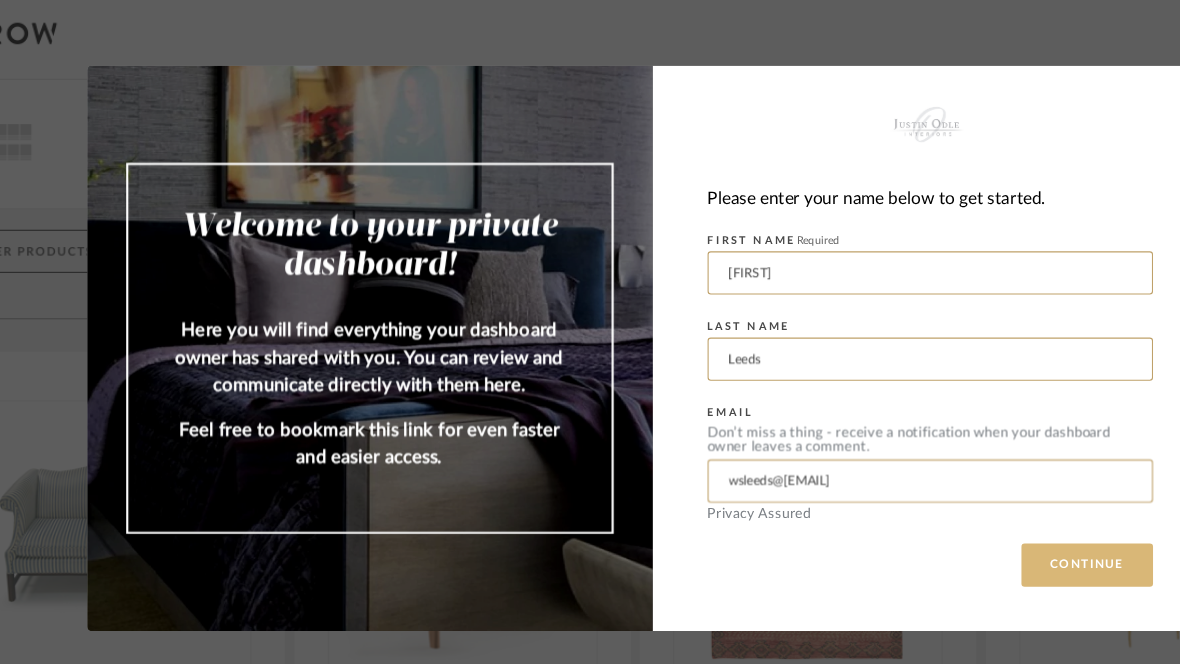 click on "CONTINUE" at bounding box center (1008, 533) 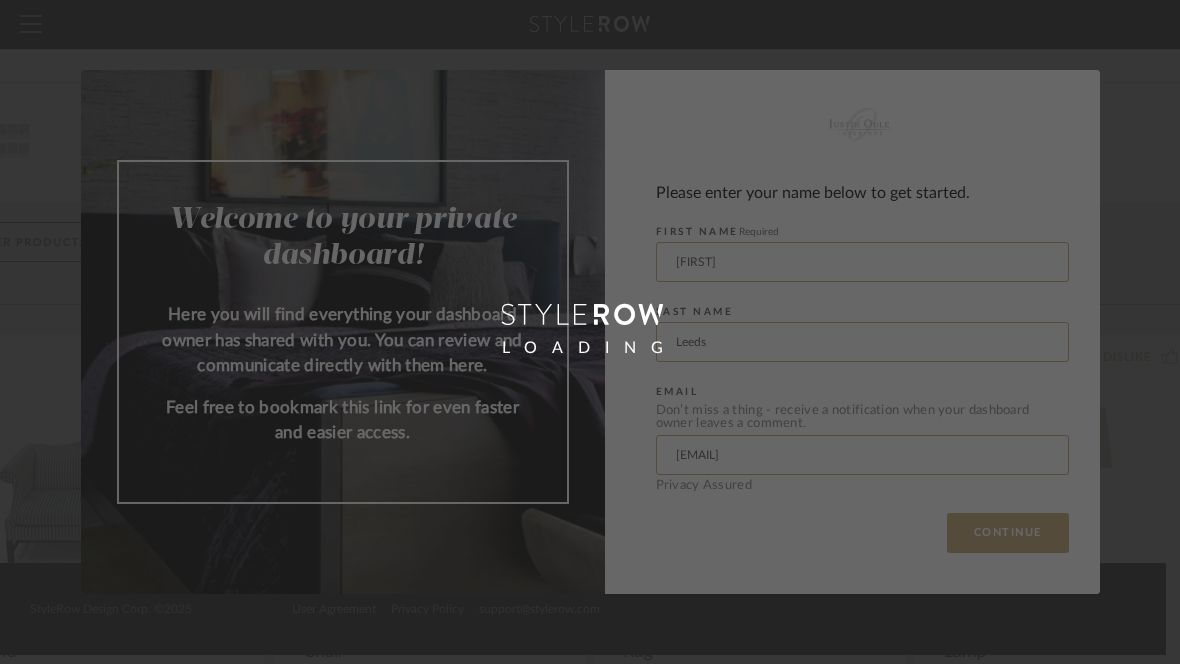 scroll, scrollTop: 9, scrollLeft: 0, axis: vertical 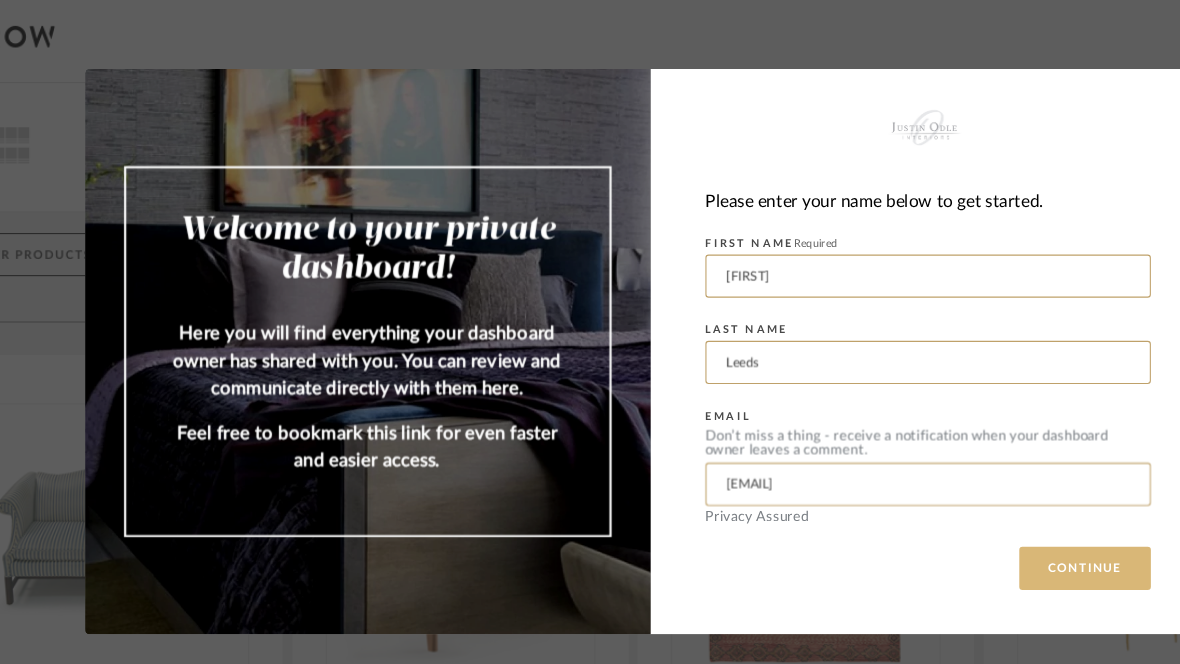 click on "CONTINUE" at bounding box center [1008, 533] 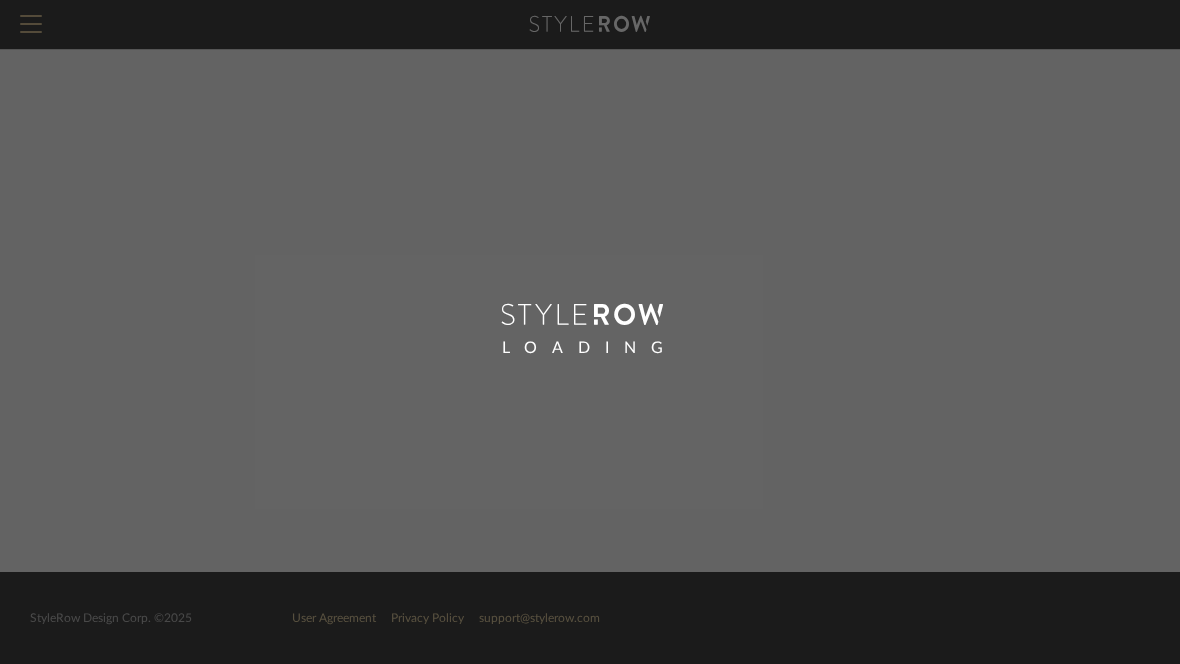 scroll, scrollTop: 9, scrollLeft: 0, axis: vertical 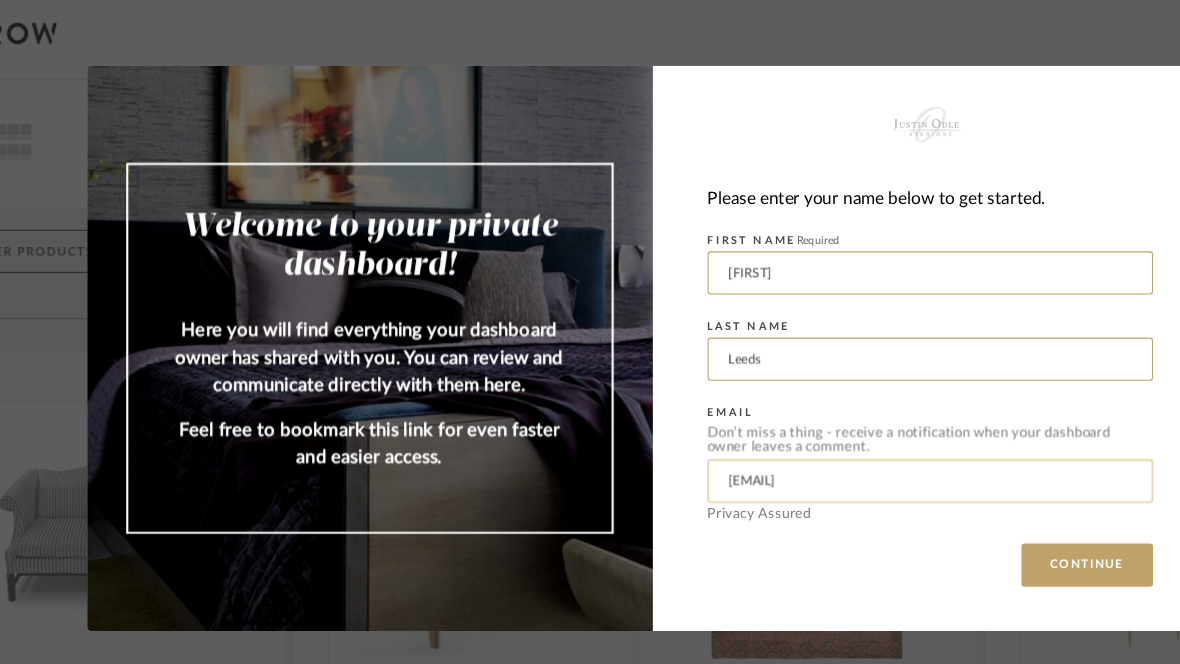 click on "[EMAIL]" at bounding box center [862, 455] 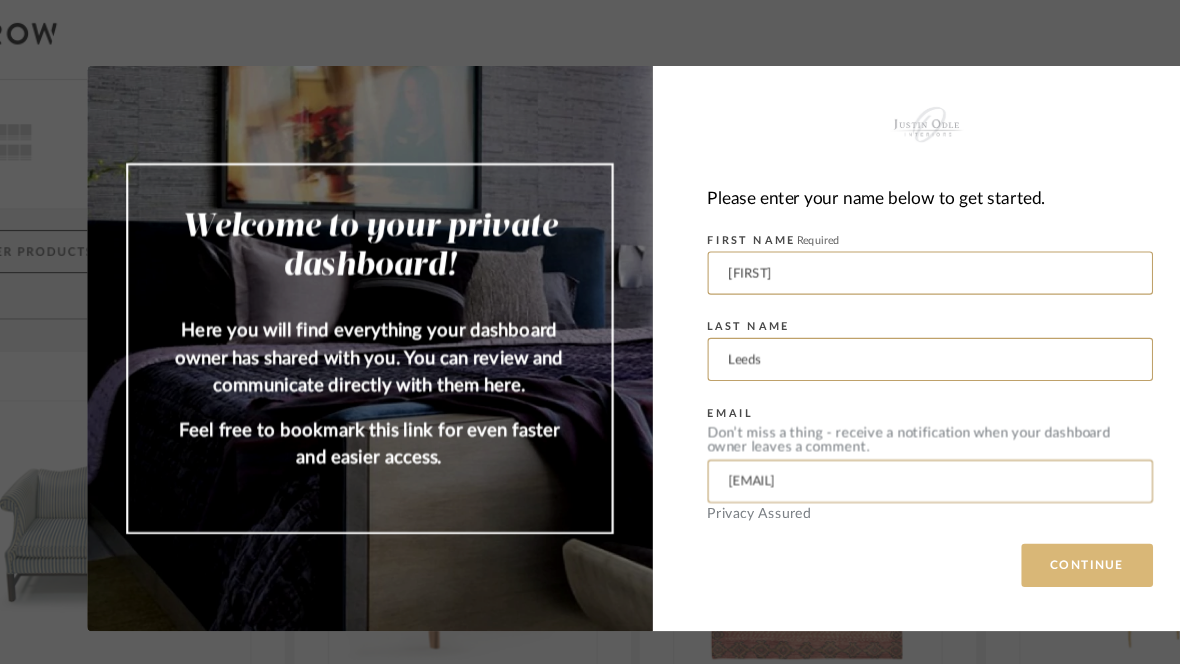 click on "CONTINUE" at bounding box center [1008, 533] 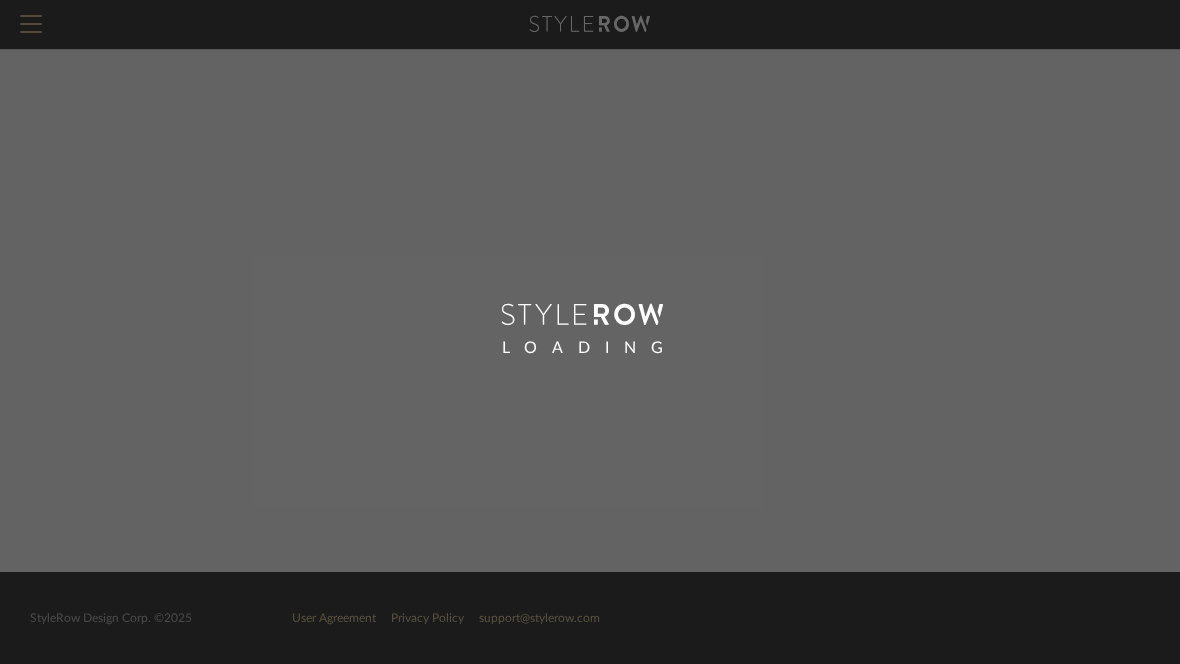 scroll, scrollTop: 11, scrollLeft: 0, axis: vertical 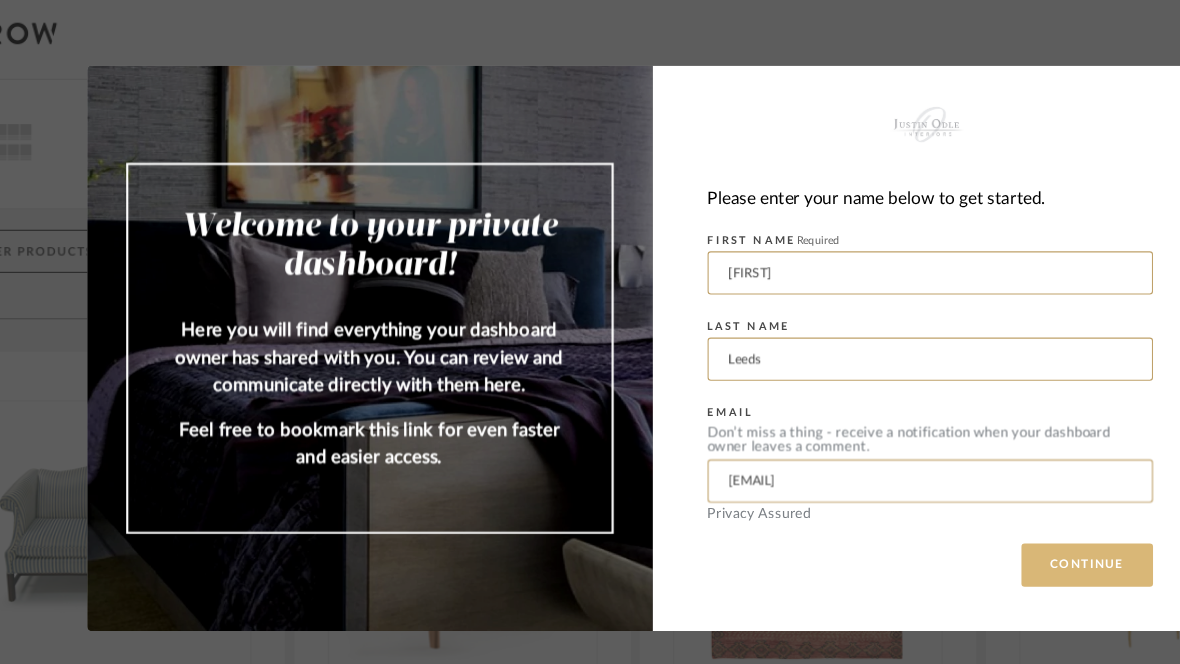 click on "CONTINUE" at bounding box center (1008, 533) 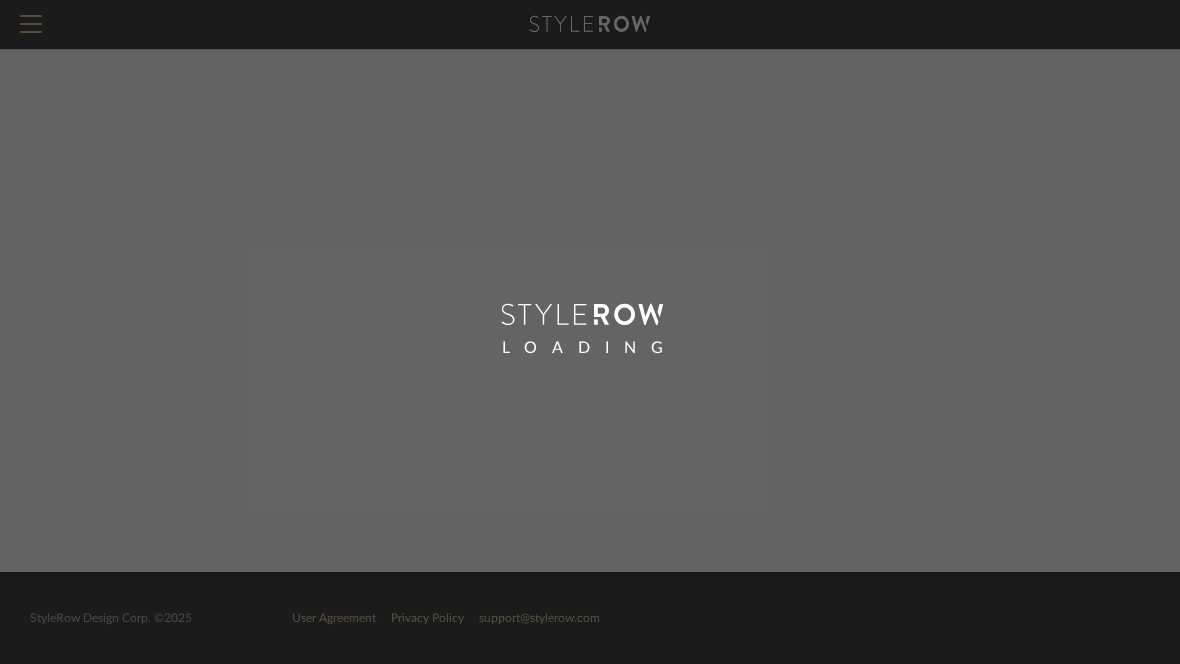 scroll, scrollTop: 9, scrollLeft: 0, axis: vertical 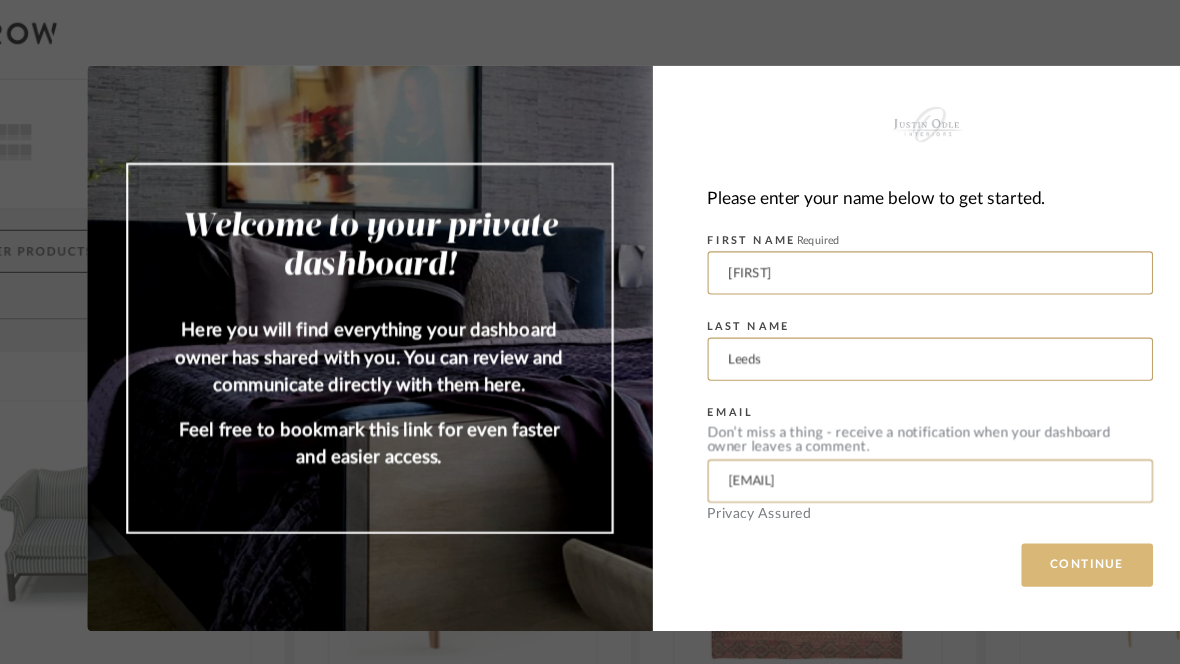 click on "CONTINUE" at bounding box center (1008, 533) 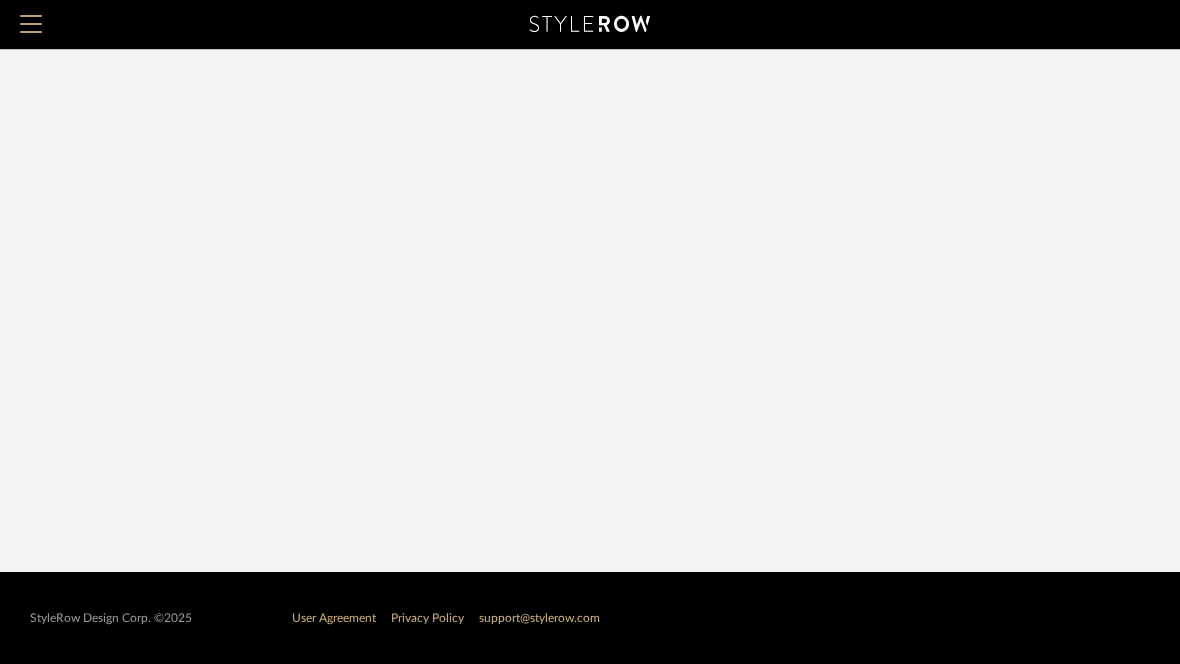 scroll, scrollTop: 9, scrollLeft: 0, axis: vertical 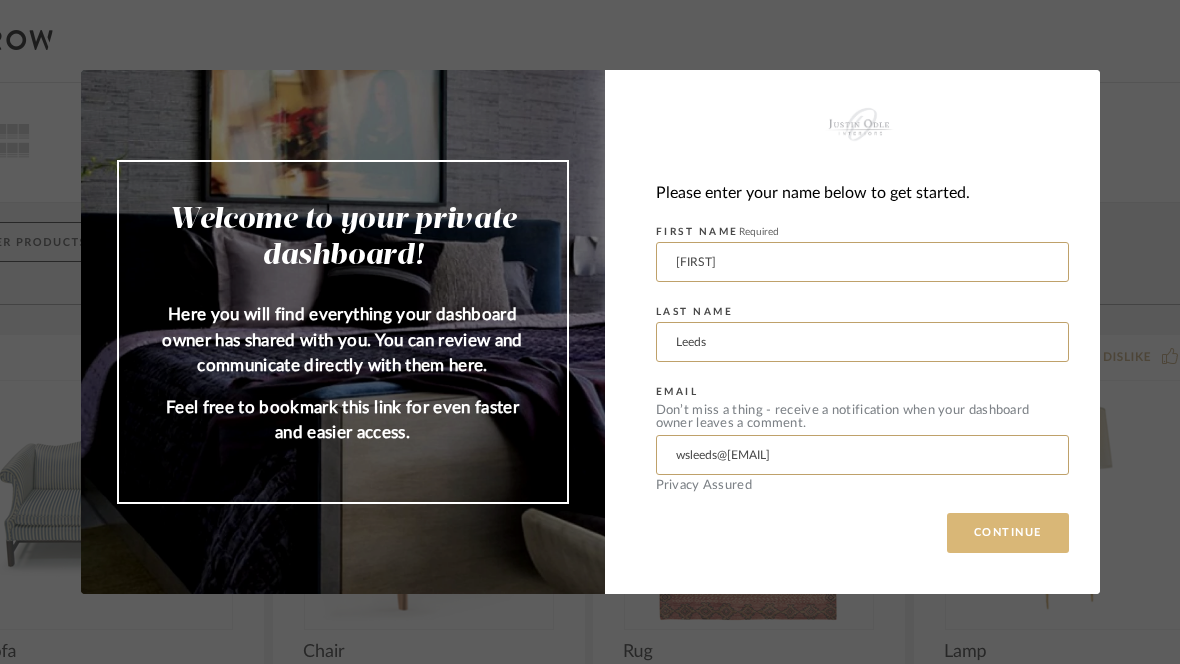 click on "CONTINUE" at bounding box center (1008, 533) 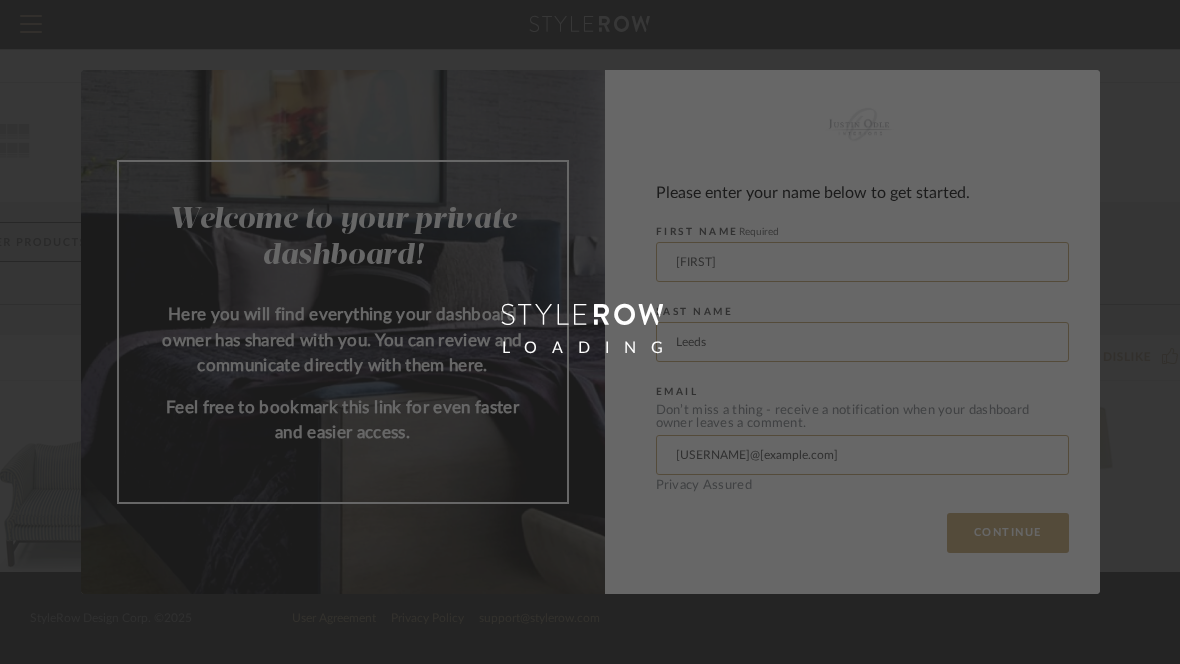 scroll, scrollTop: 0, scrollLeft: 0, axis: both 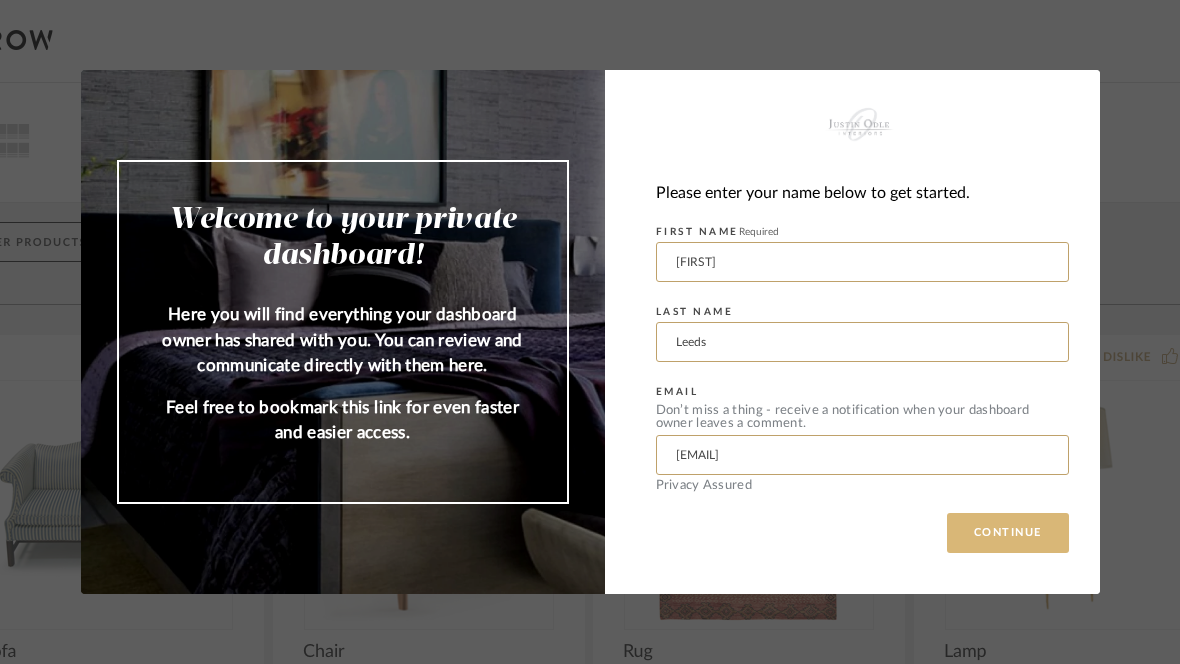 click on "CONTINUE" at bounding box center [1008, 533] 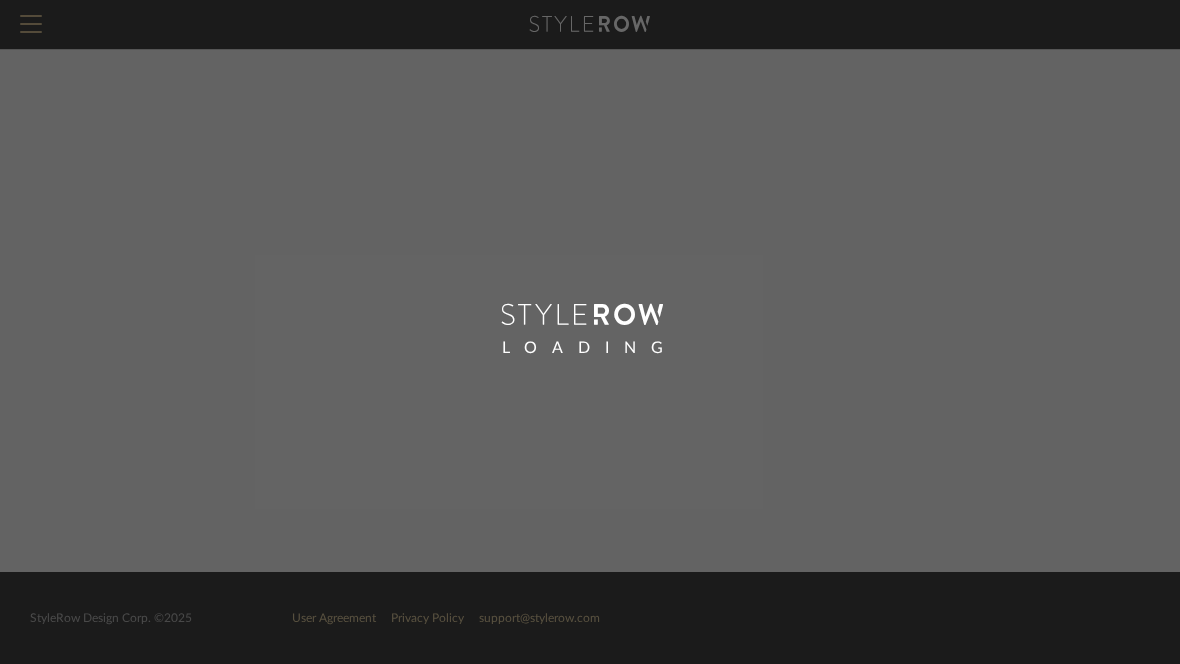 scroll, scrollTop: 0, scrollLeft: 0, axis: both 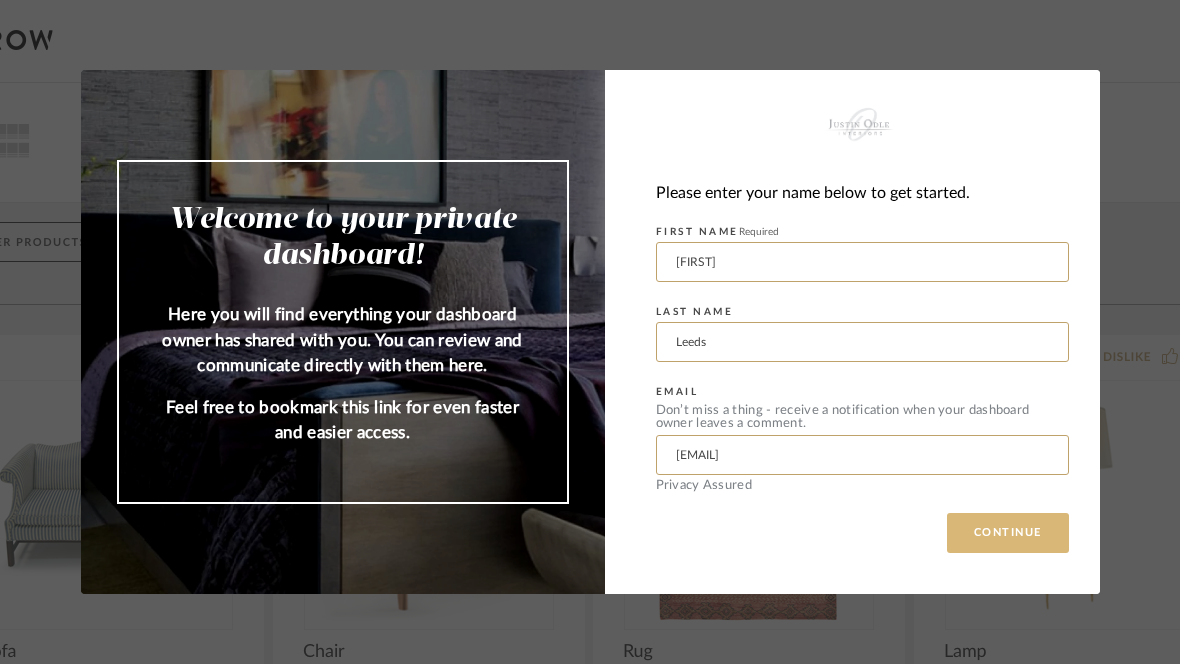click on "CONTINUE" at bounding box center [1008, 533] 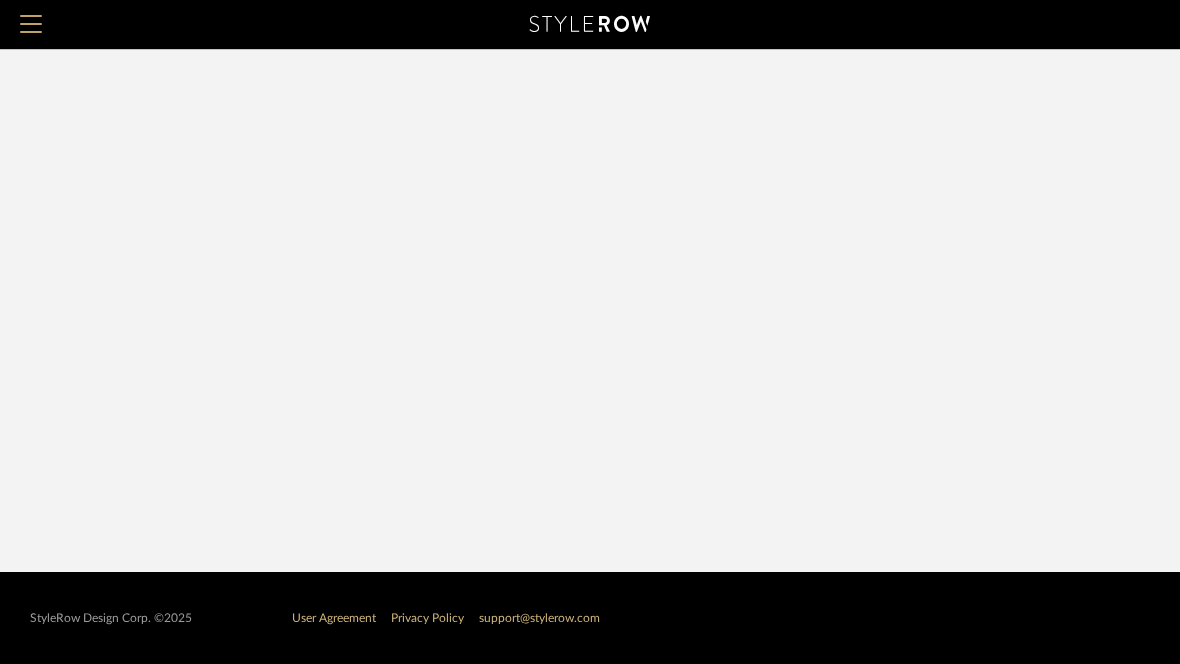 scroll, scrollTop: 0, scrollLeft: 0, axis: both 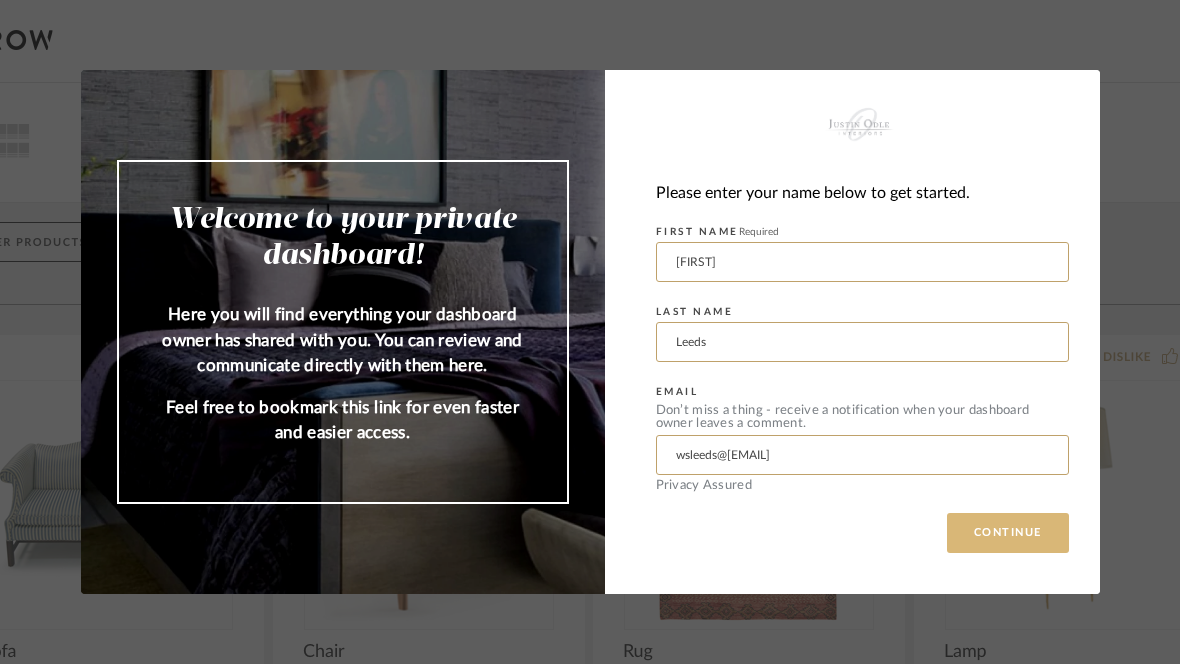 click on "CONTINUE" at bounding box center [1008, 533] 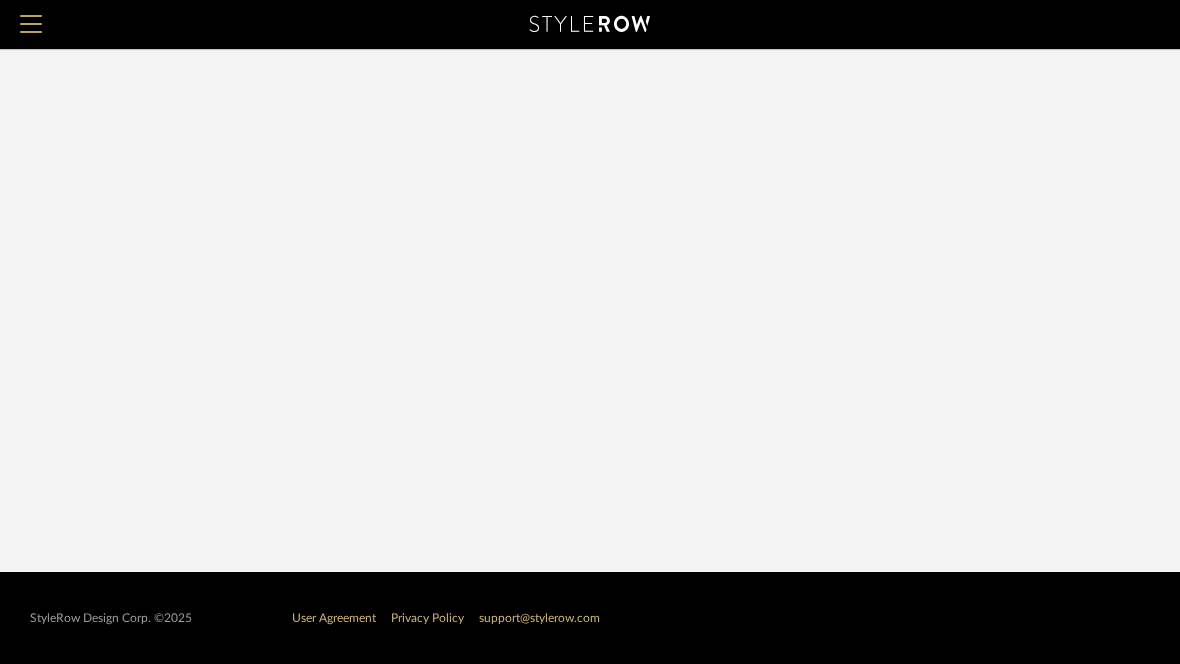 scroll, scrollTop: 0, scrollLeft: 0, axis: both 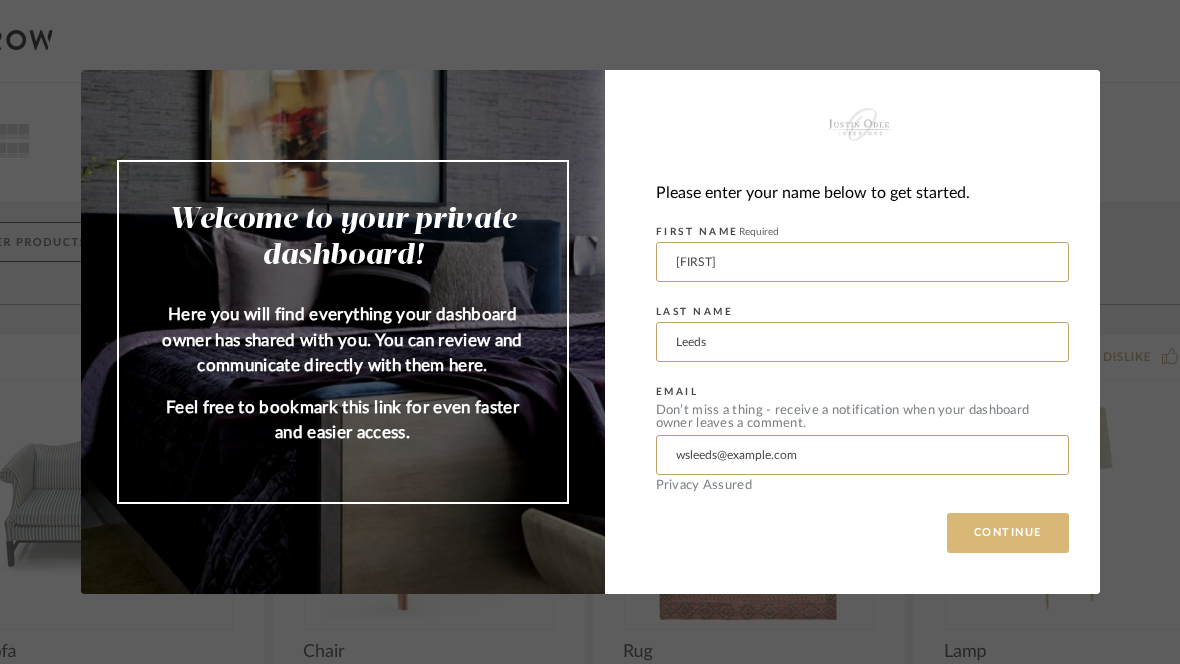 click on "CONTINUE" at bounding box center [1008, 533] 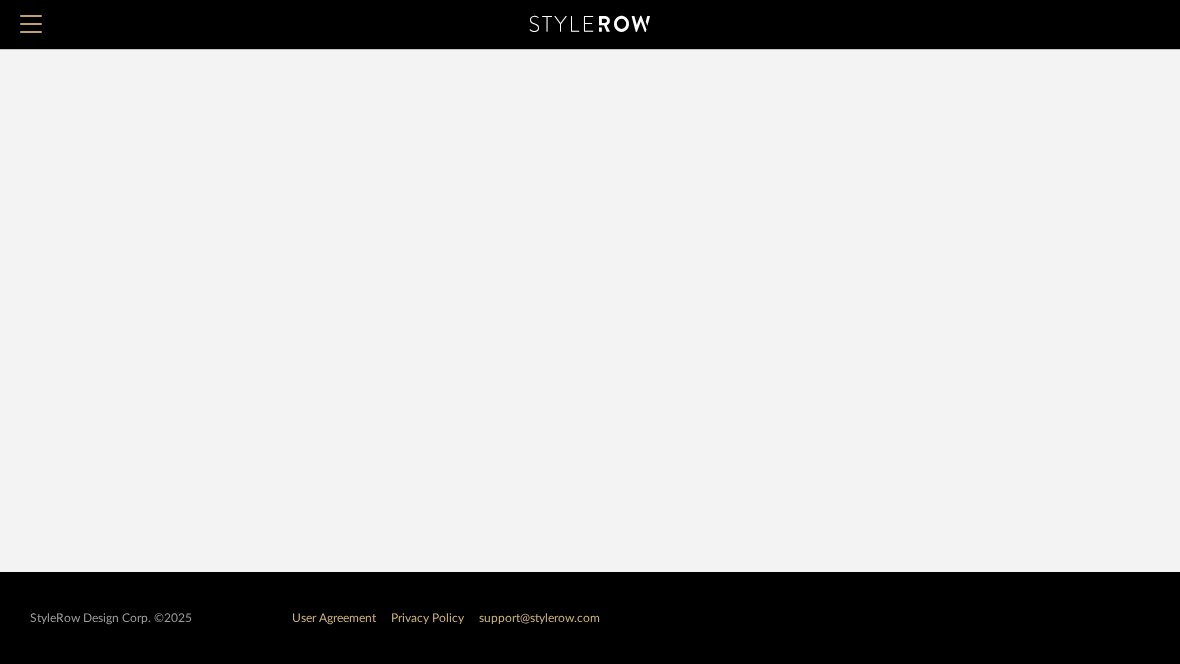 scroll, scrollTop: 0, scrollLeft: 0, axis: both 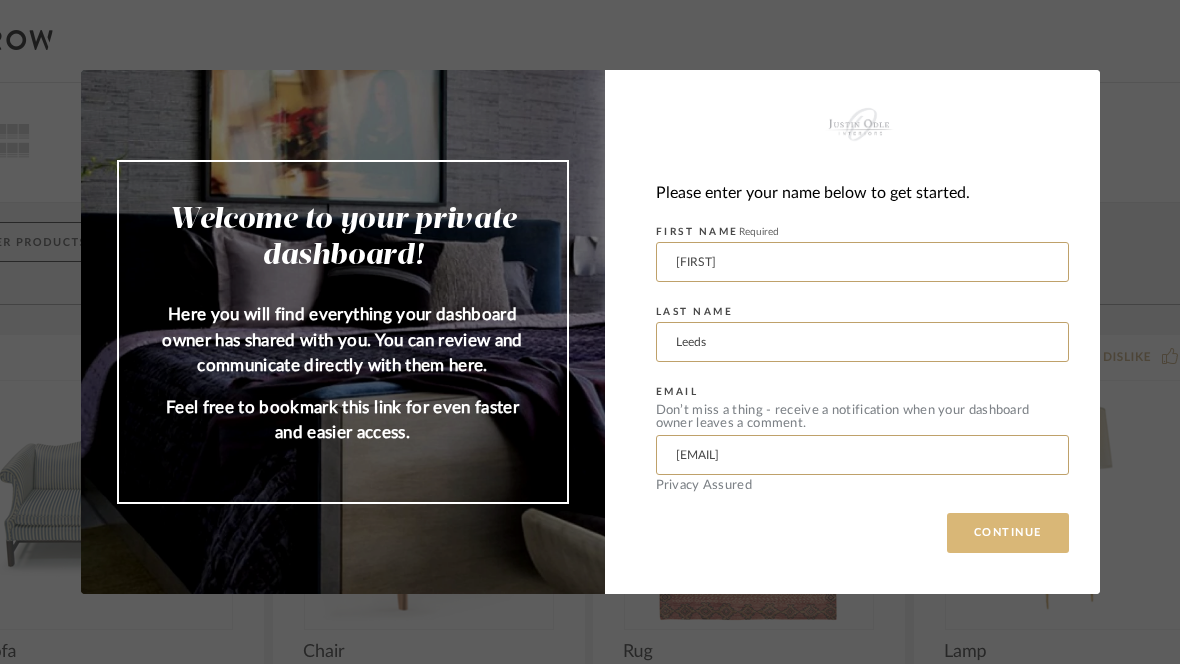 click on "CONTINUE" at bounding box center [1008, 533] 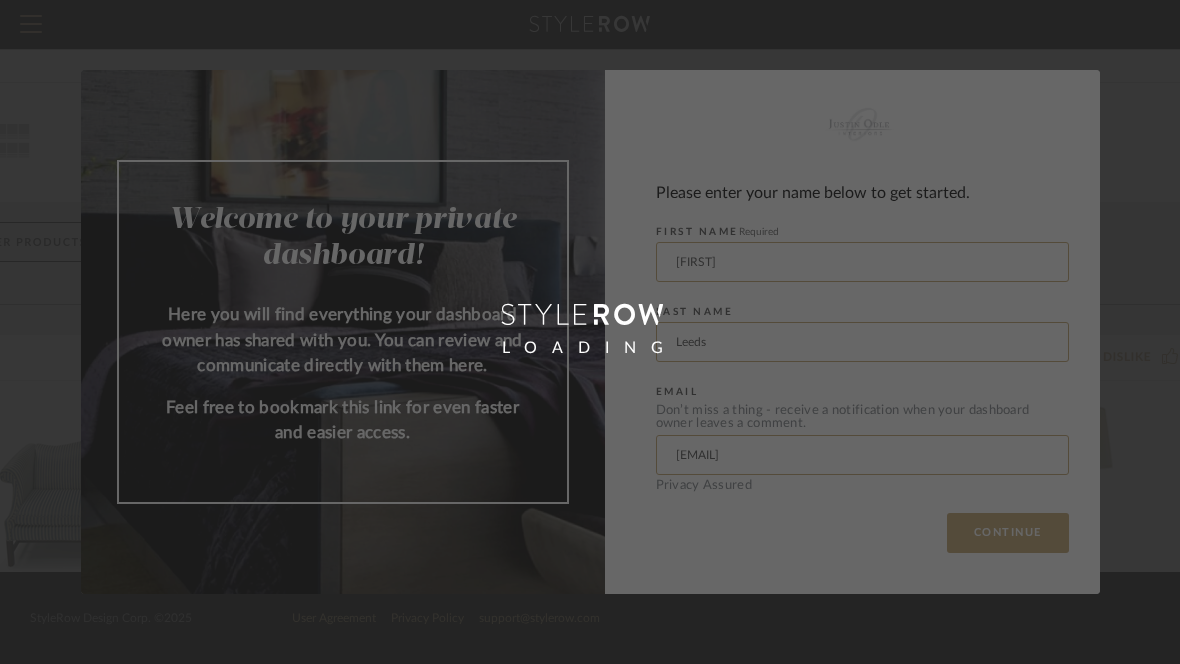 scroll, scrollTop: 0, scrollLeft: 0, axis: both 